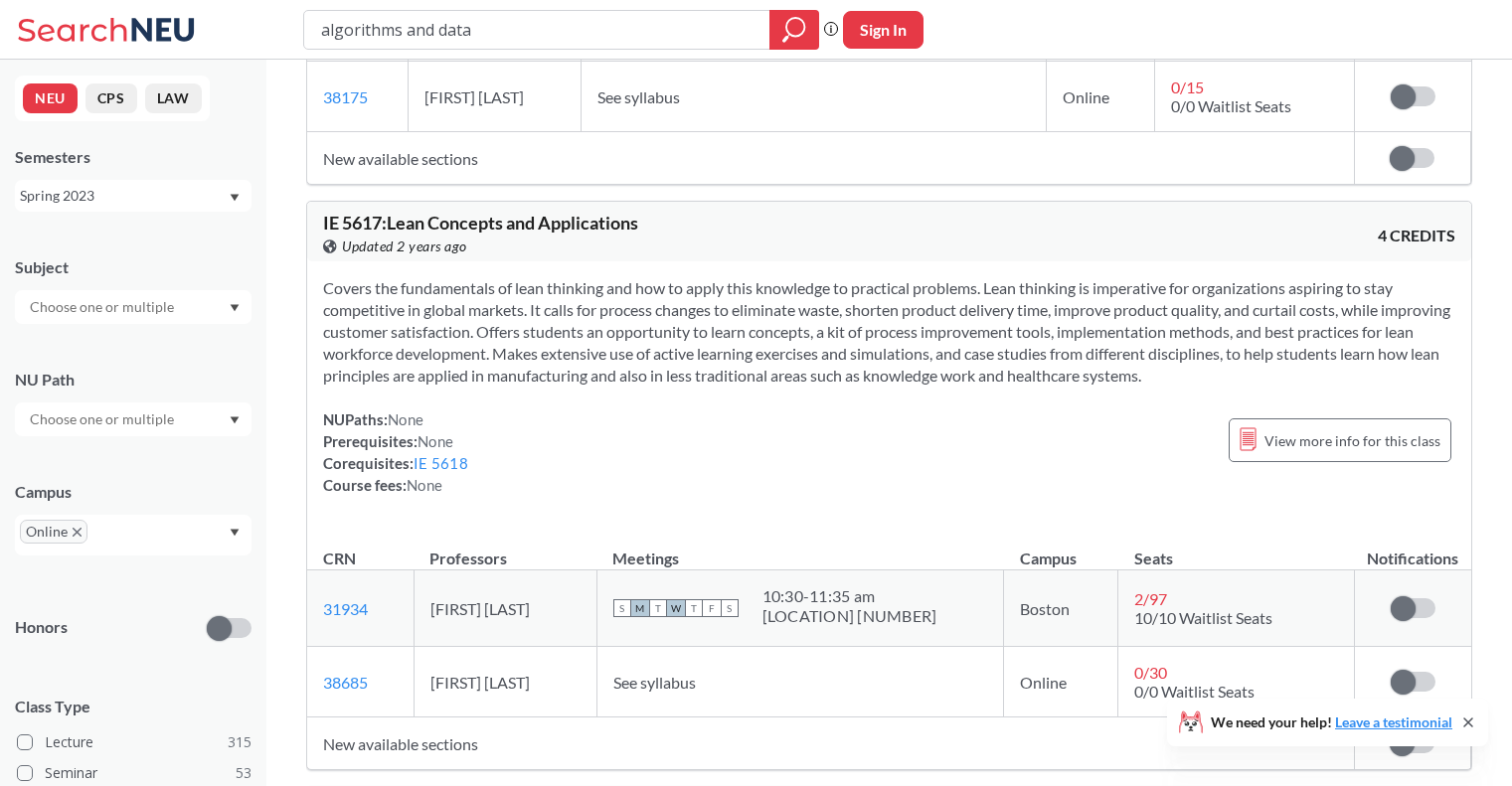 scroll, scrollTop: 26679, scrollLeft: 0, axis: vertical 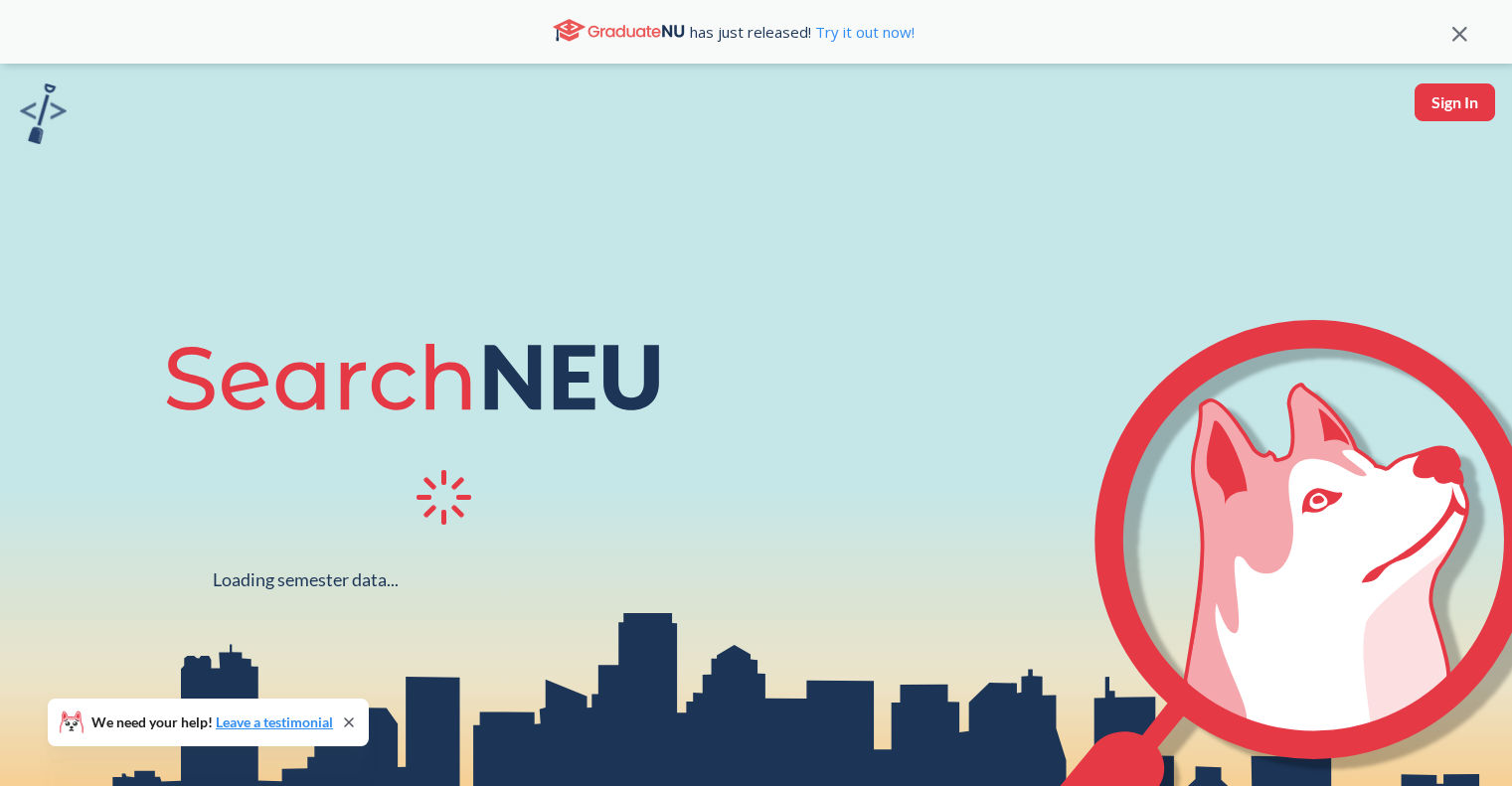 click at bounding box center (449, 500) 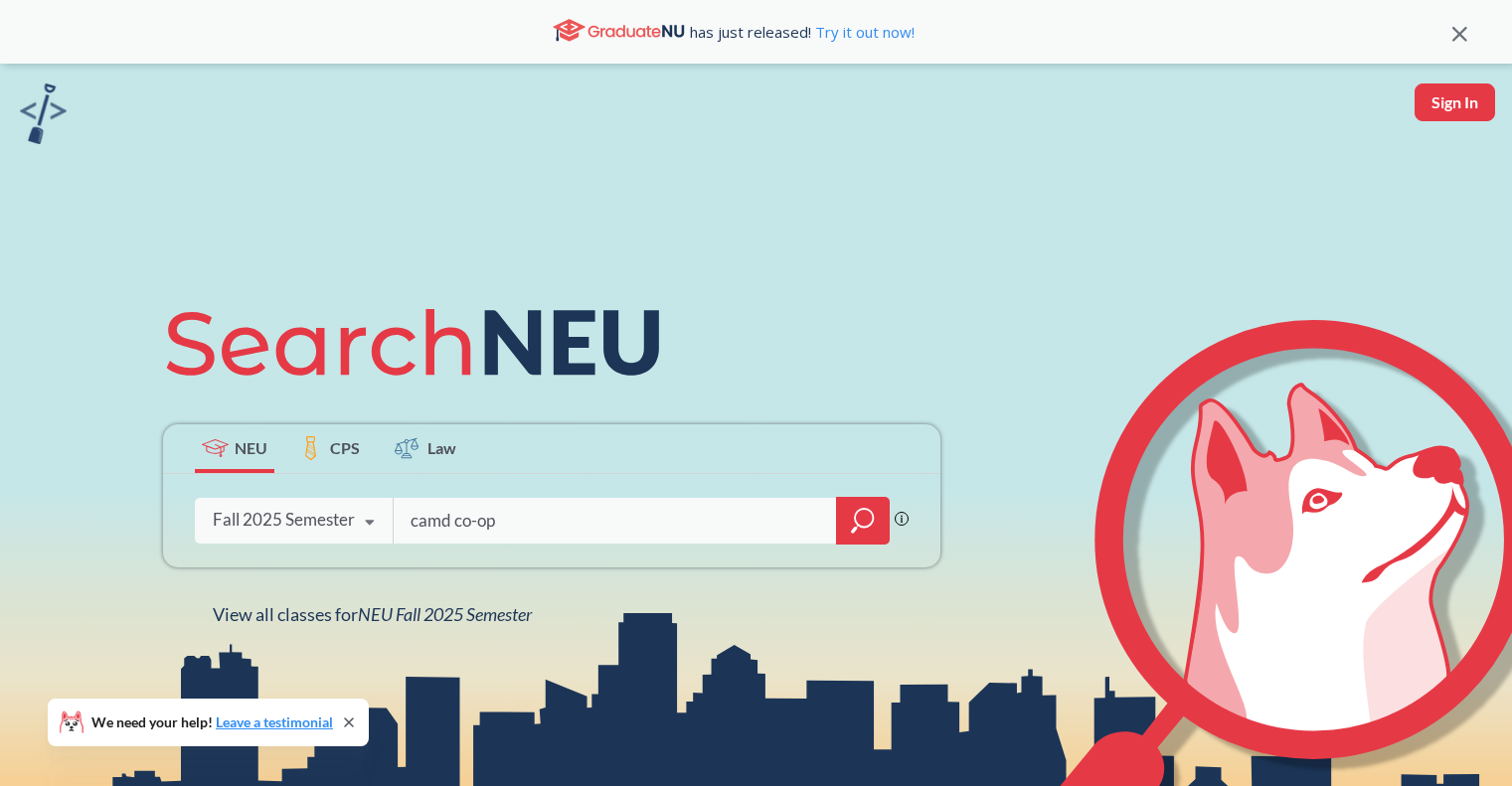 type on "camd co-op" 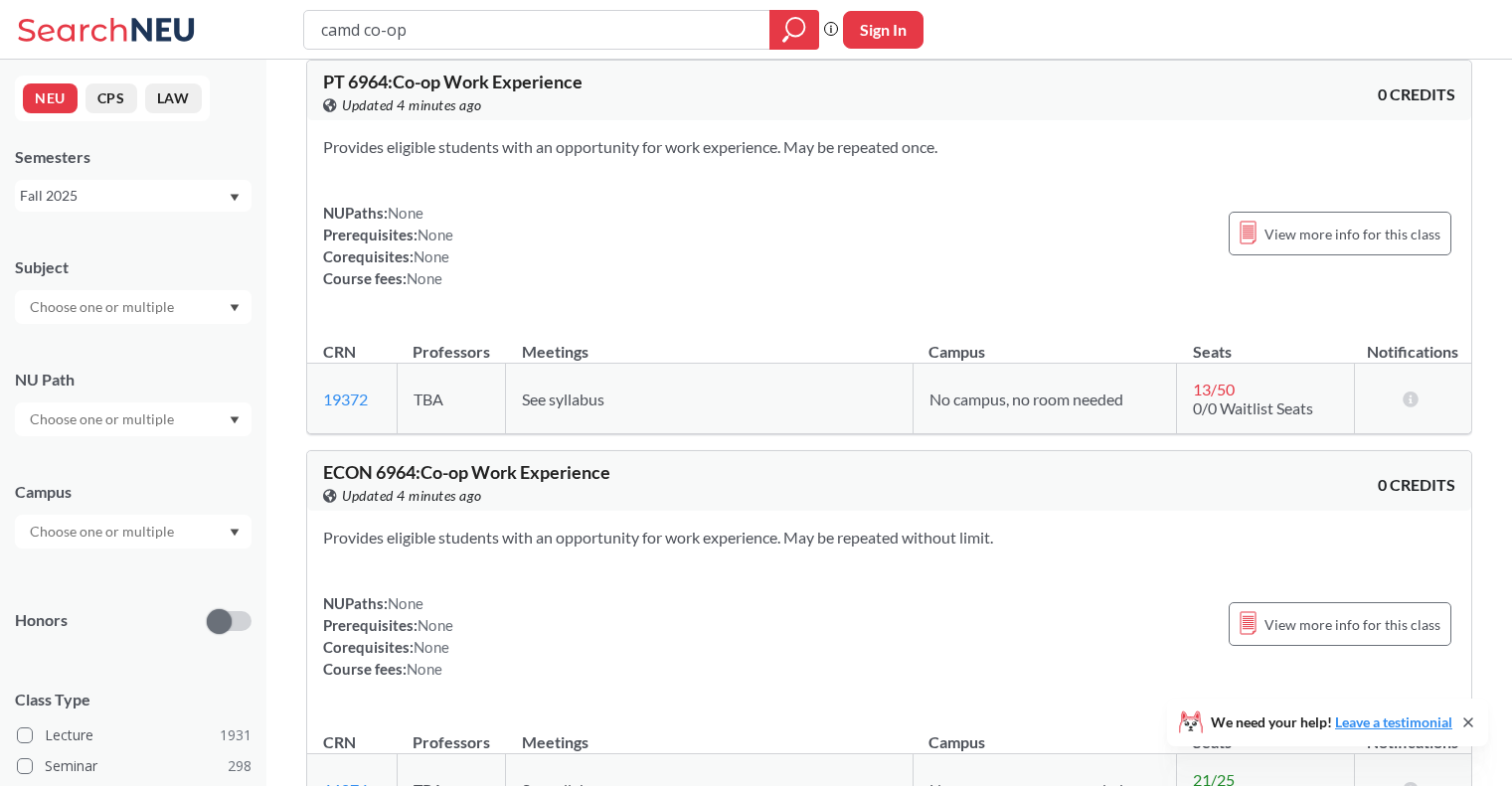 scroll, scrollTop: 2629, scrollLeft: 0, axis: vertical 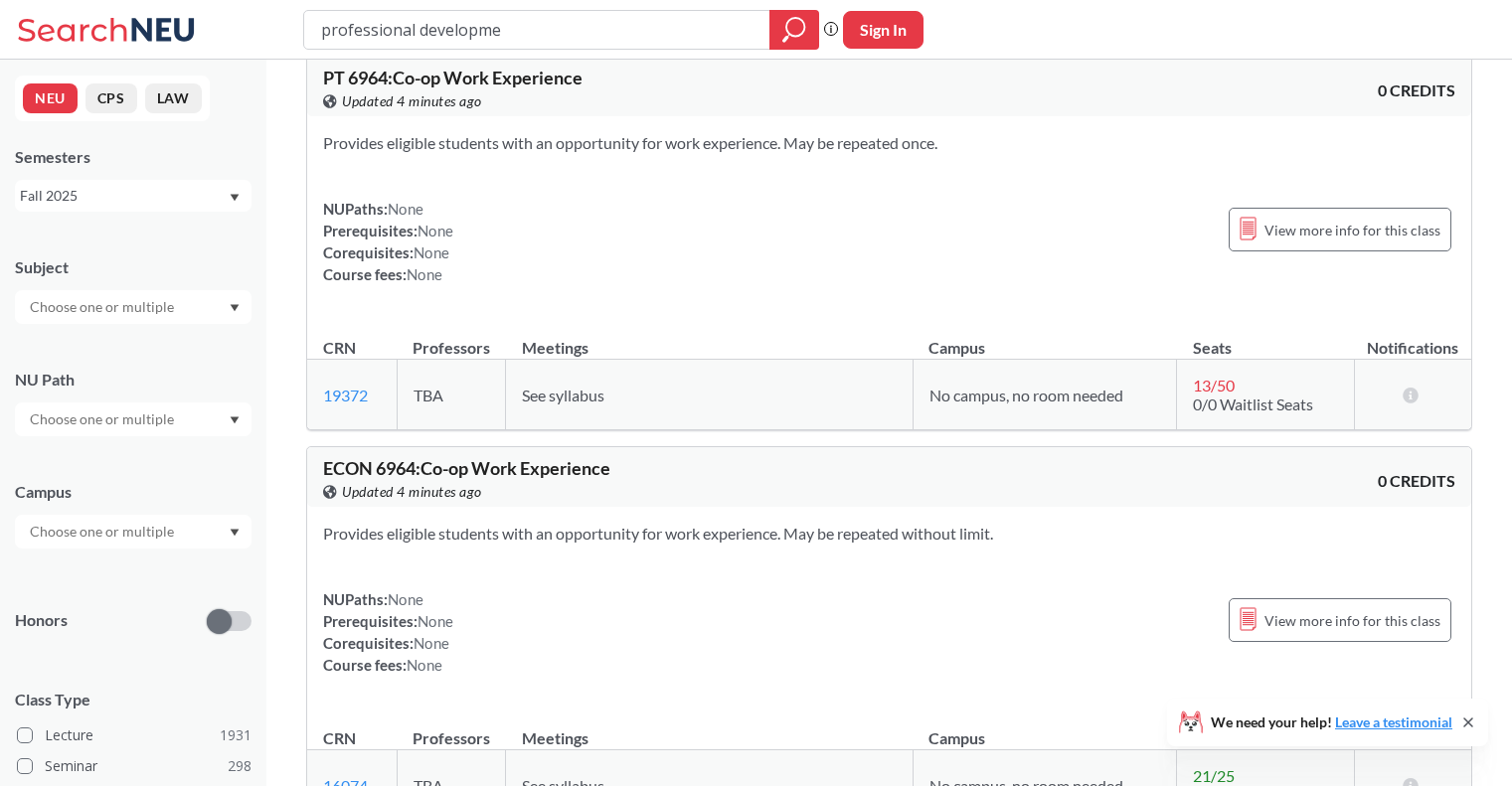 type on "professional developmen" 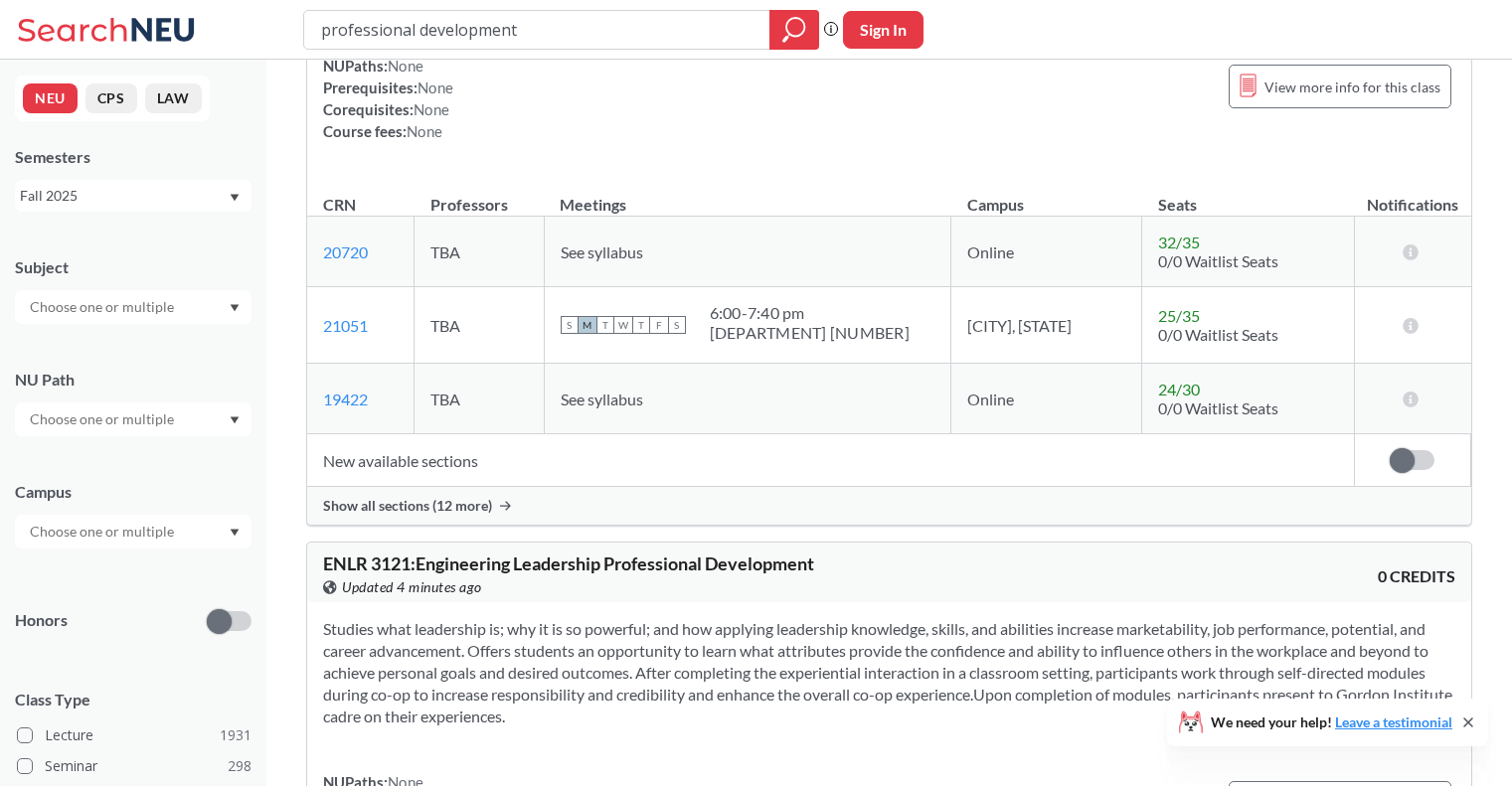 scroll, scrollTop: 509, scrollLeft: 0, axis: vertical 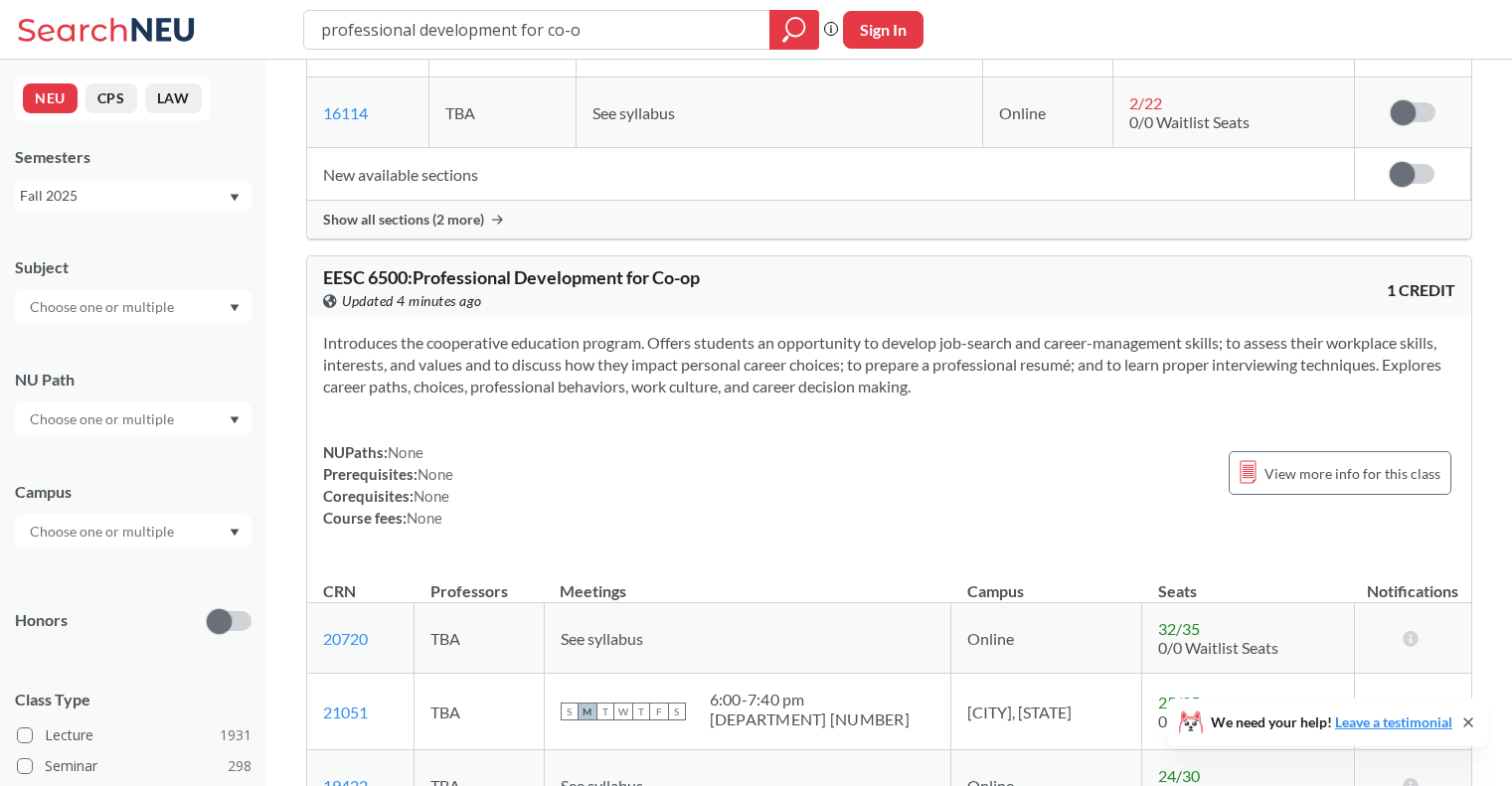 type on "professional development for co-op" 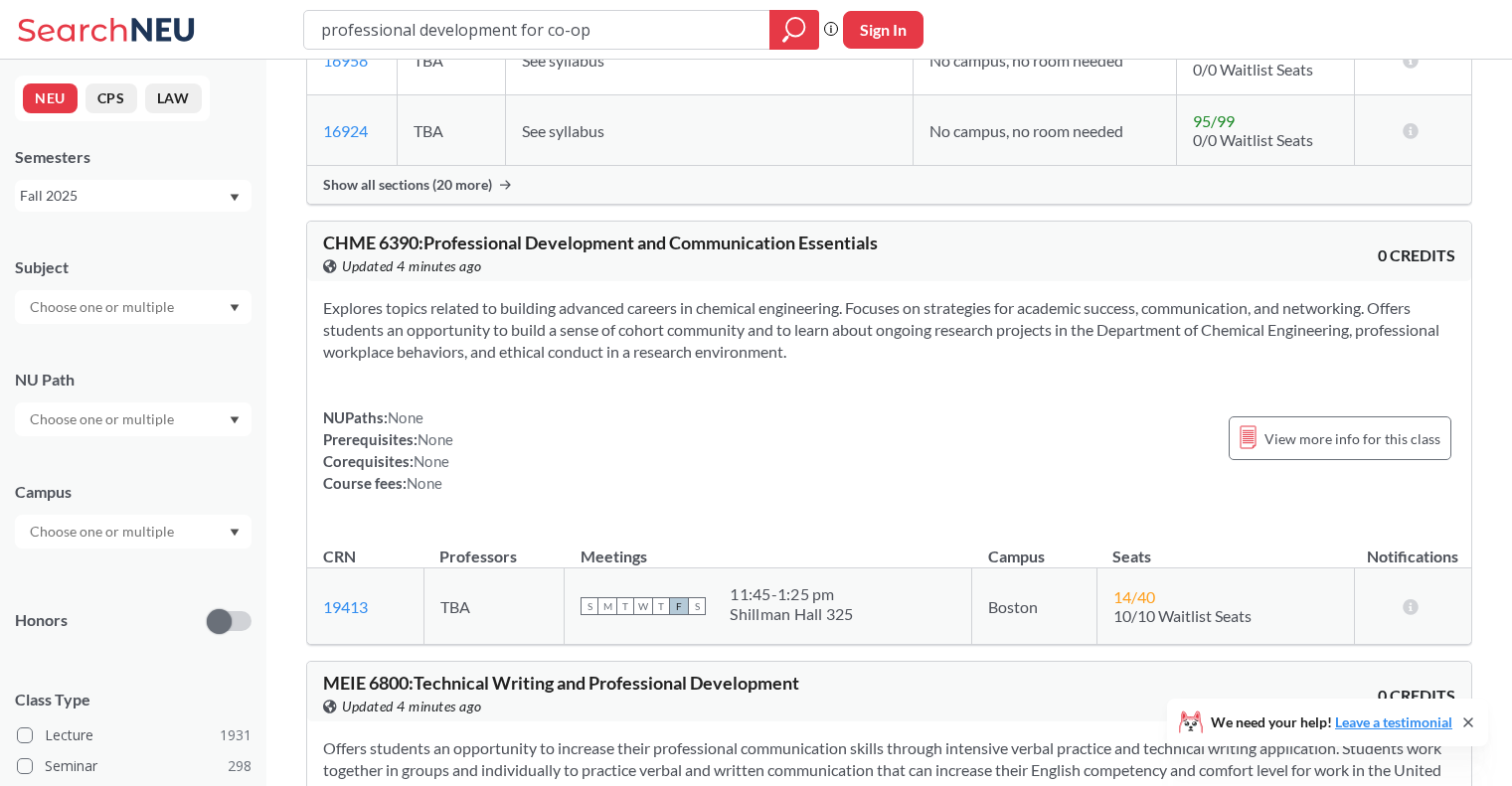 scroll, scrollTop: 12526, scrollLeft: 0, axis: vertical 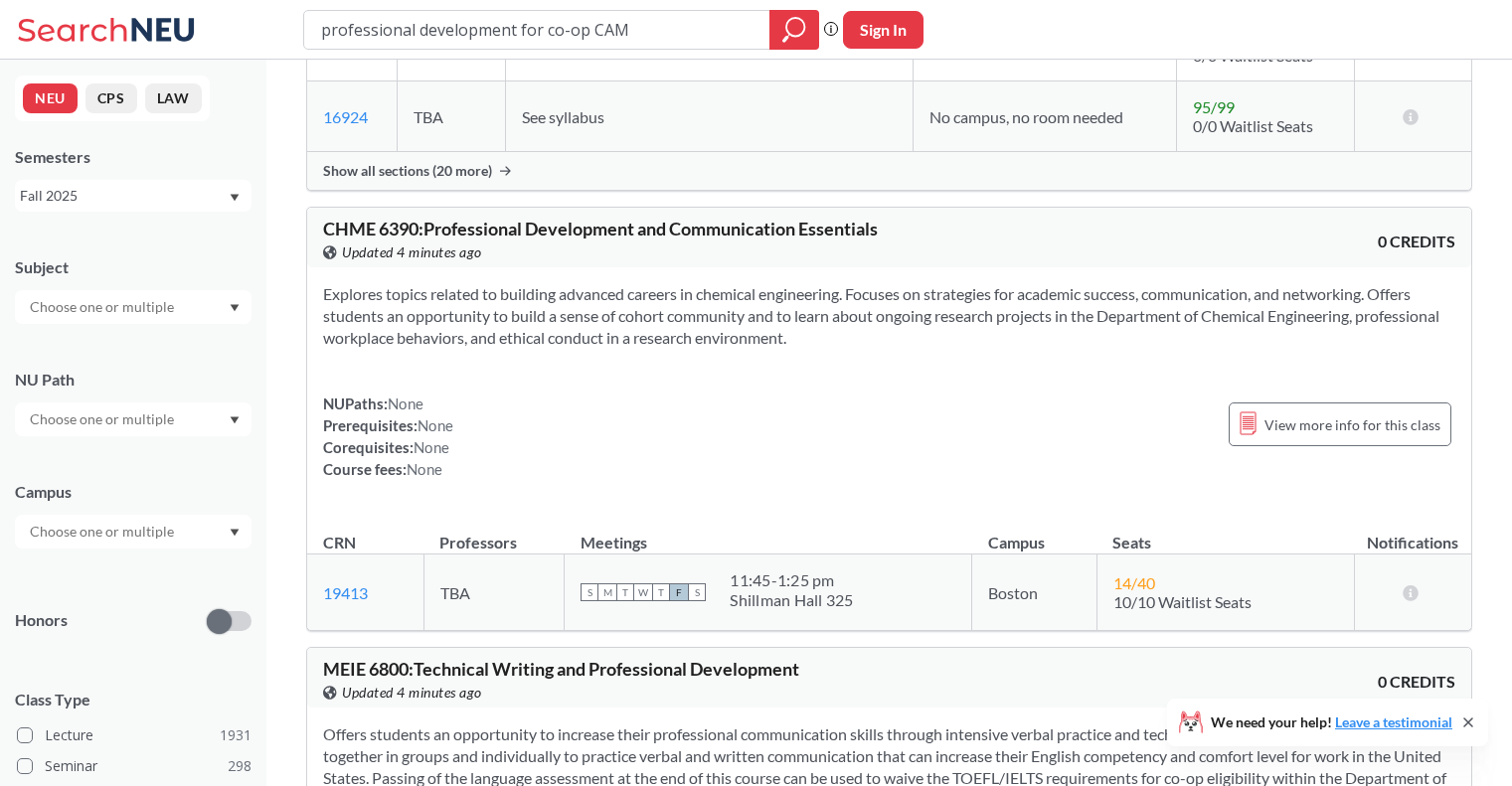 type on "professional development for co-op CAMD" 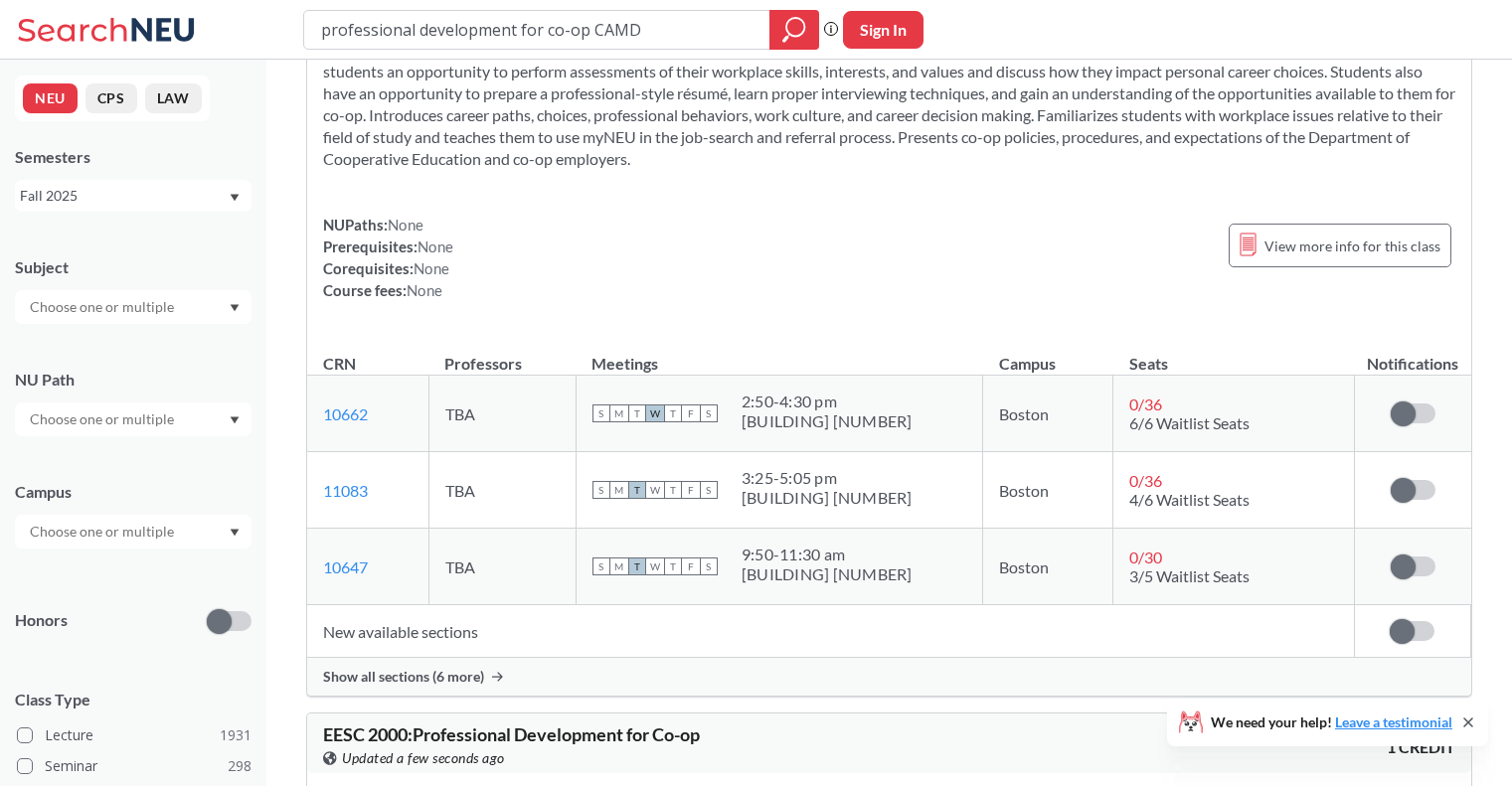 scroll, scrollTop: 0, scrollLeft: 0, axis: both 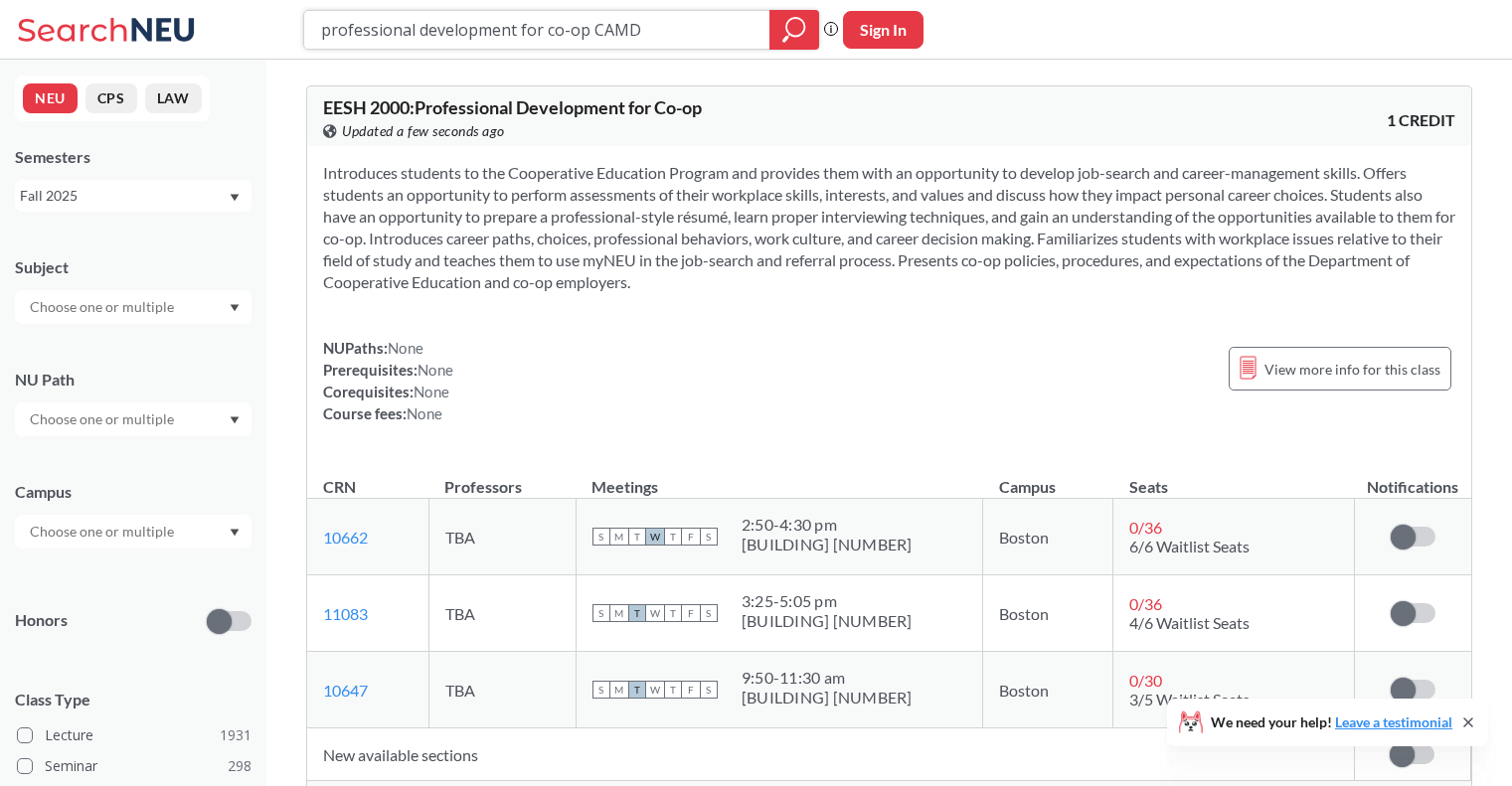click on "professional development for co-op CAMD" at bounding box center [537, 30] 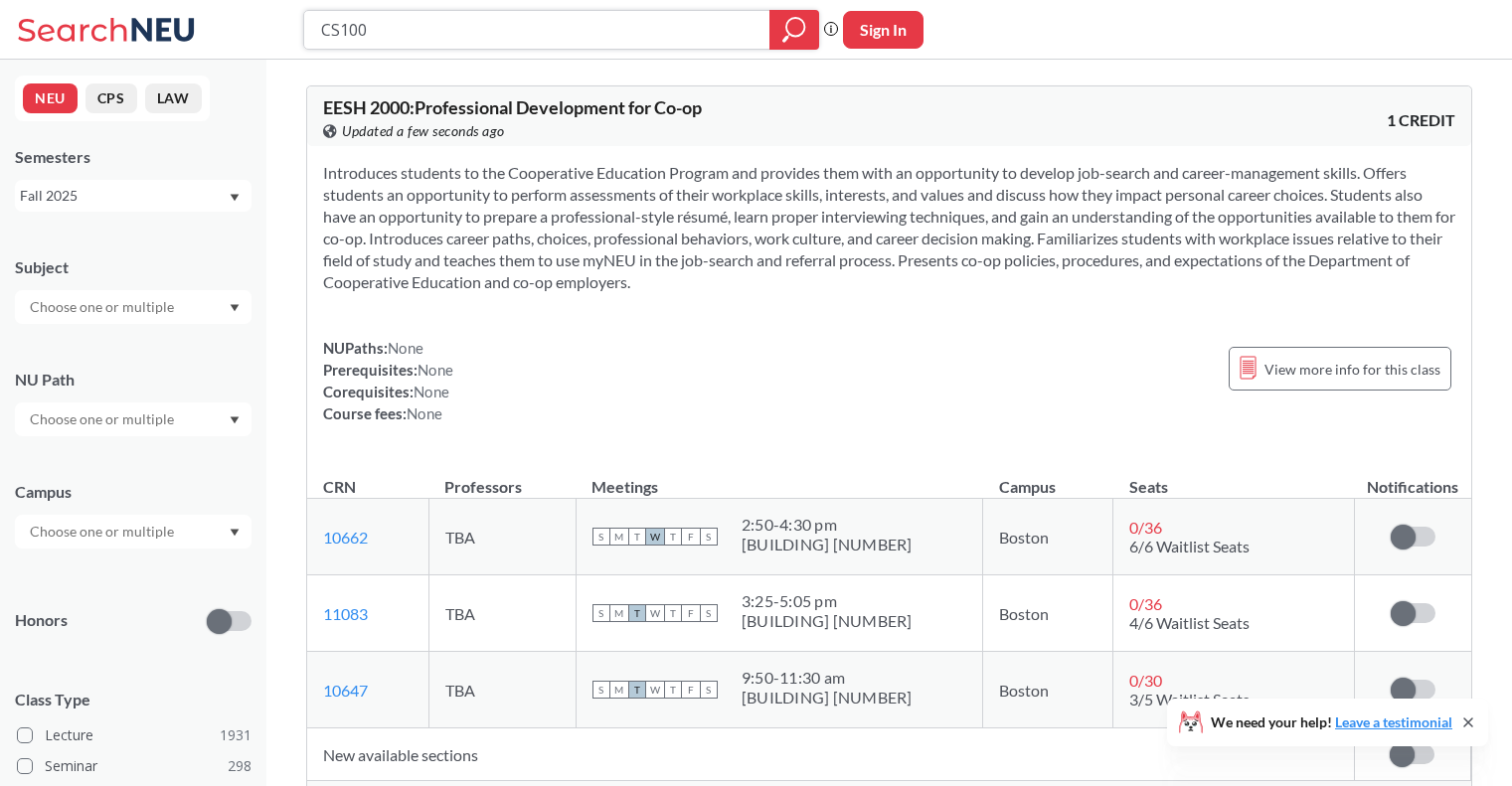 type on "CS1000" 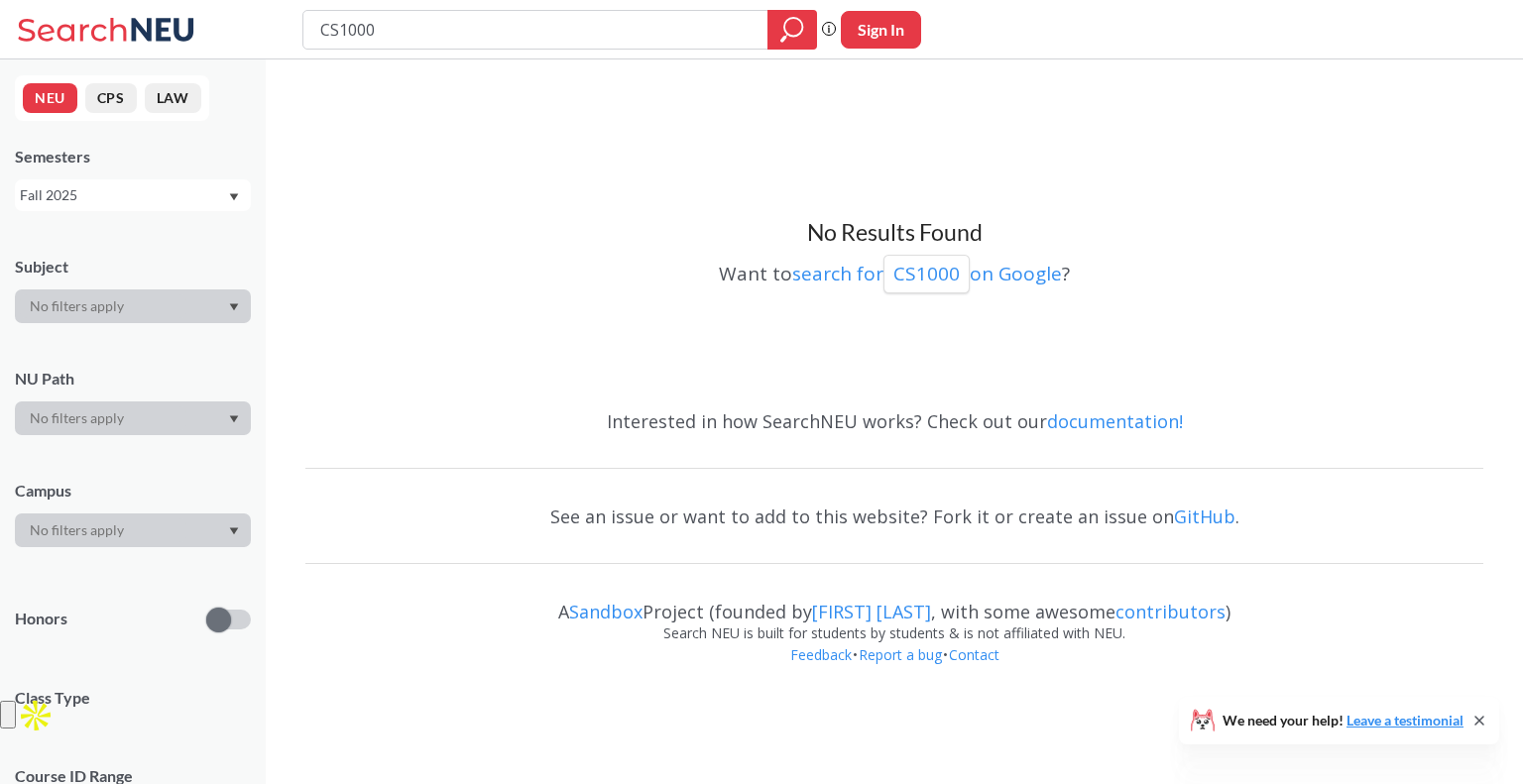 click on "CS1000" at bounding box center [535, 30] 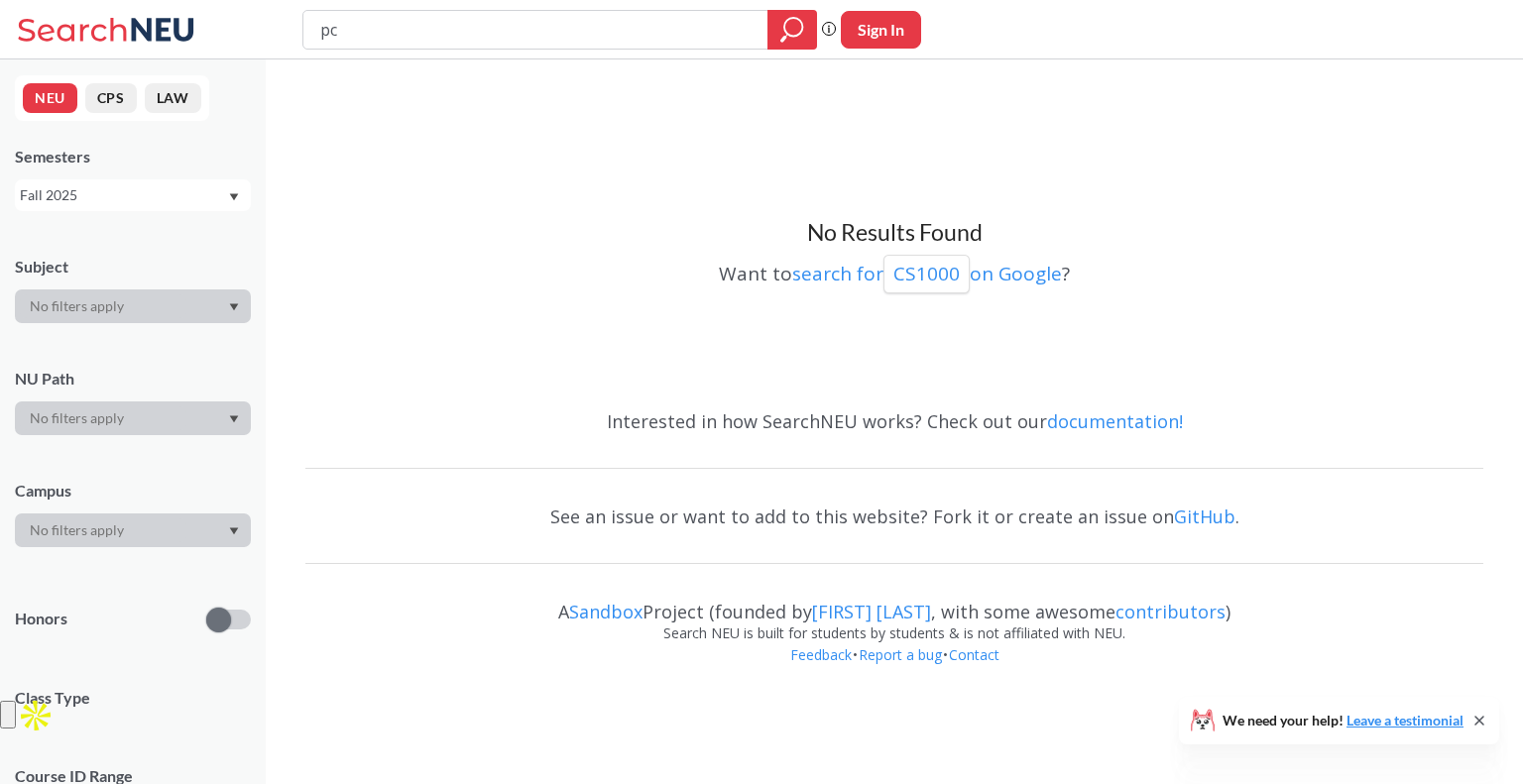 type on "p" 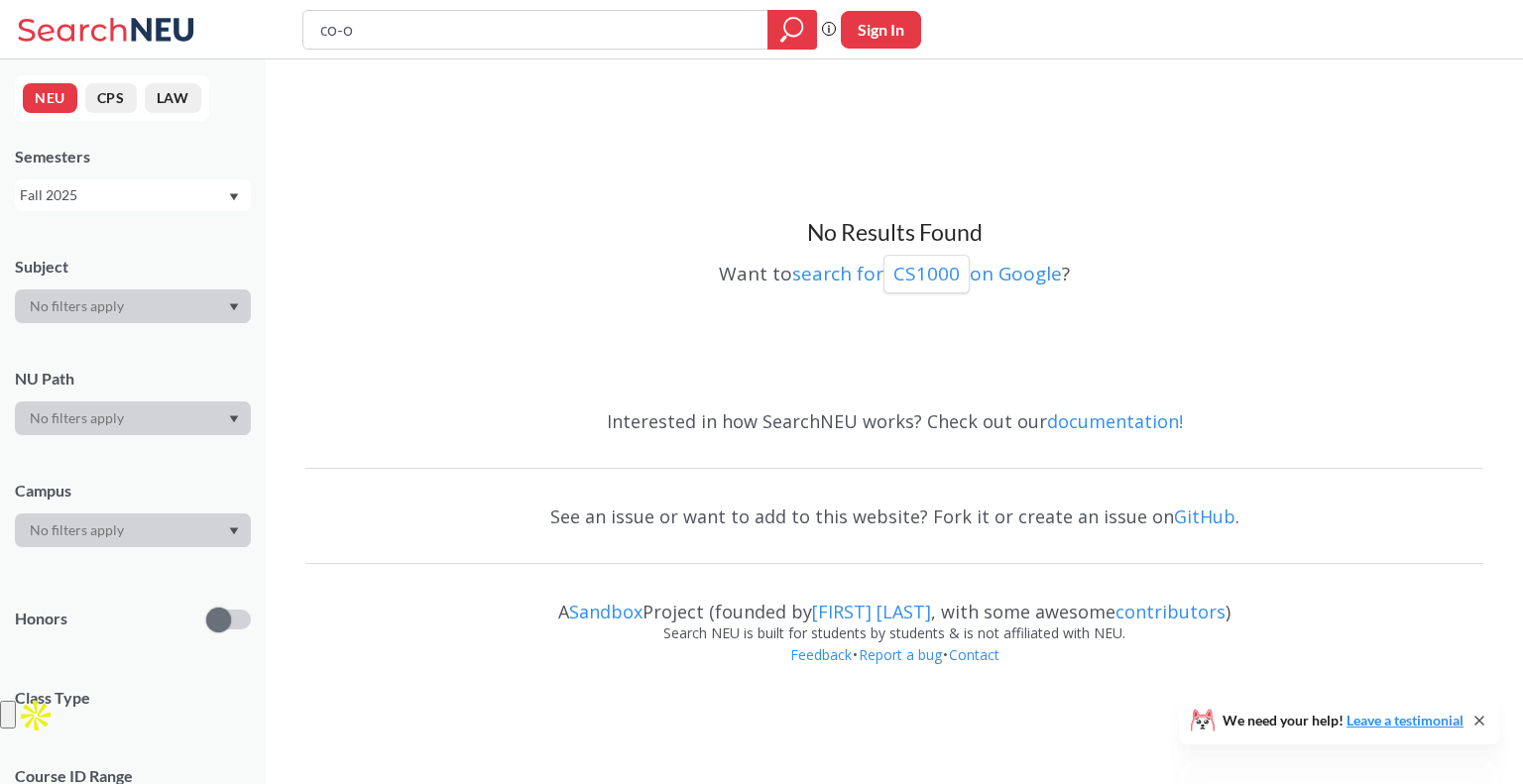 type on "co-op" 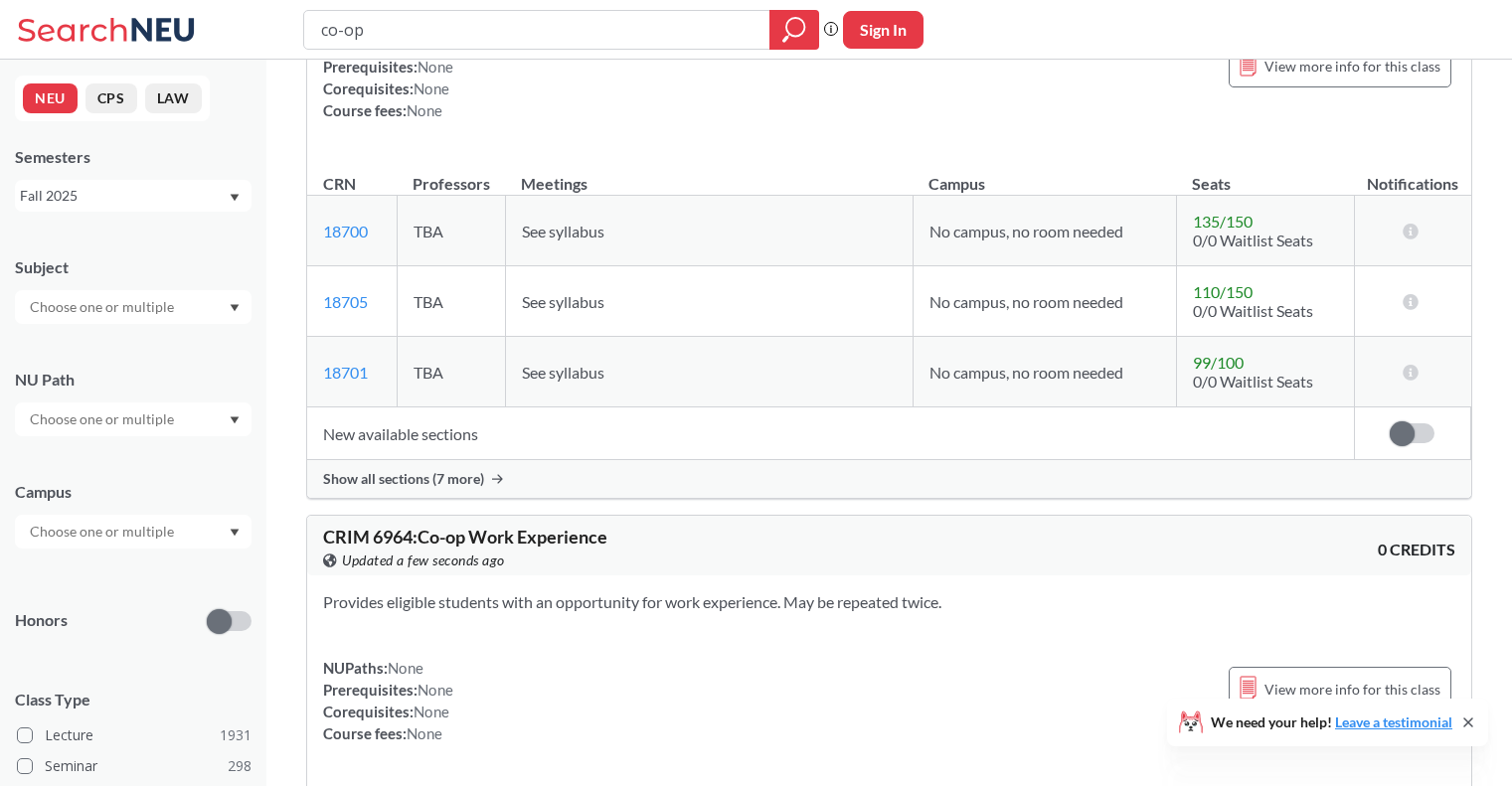 scroll, scrollTop: 1014, scrollLeft: 0, axis: vertical 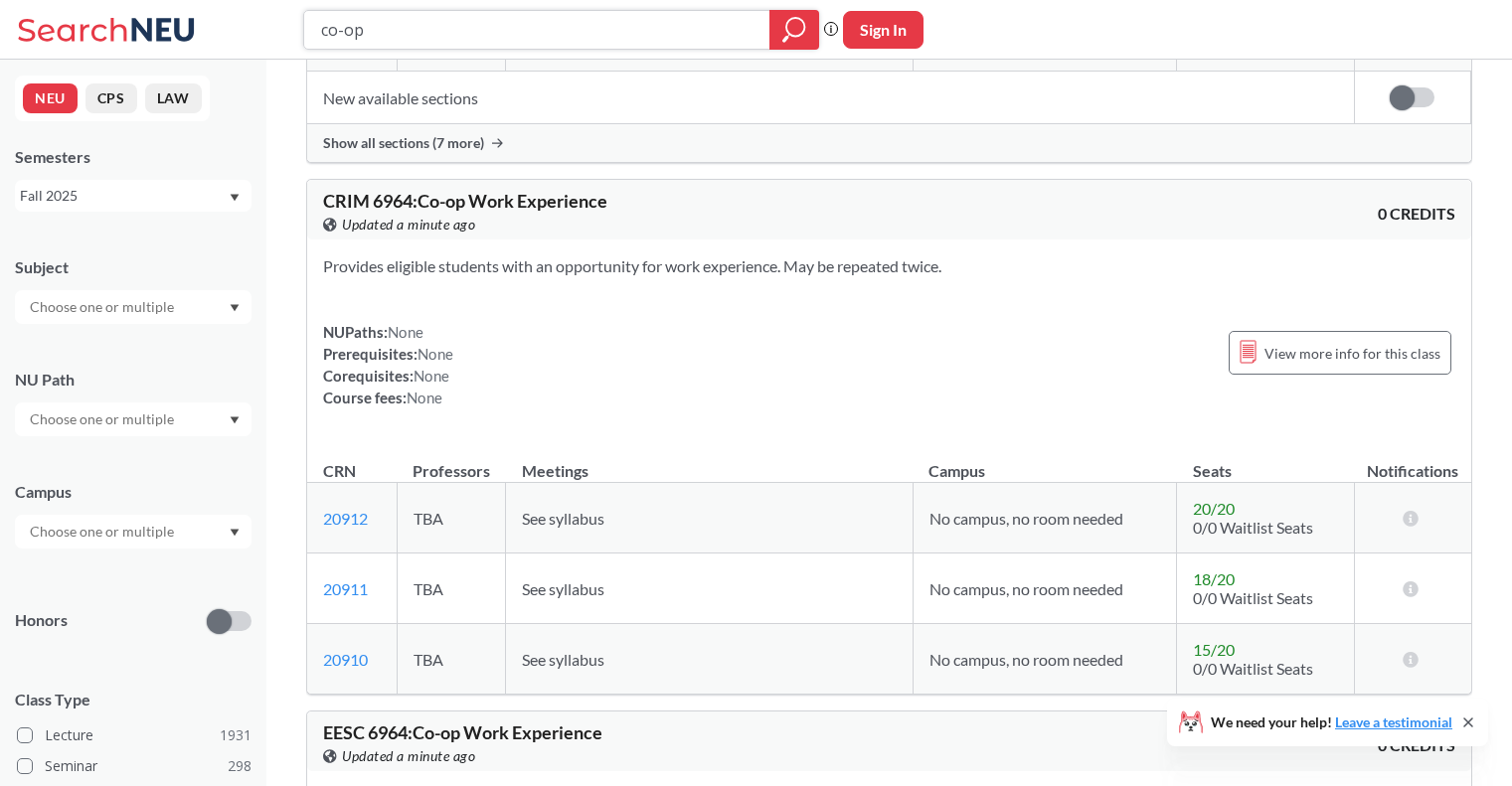 click on "co-op" at bounding box center (537, 30) 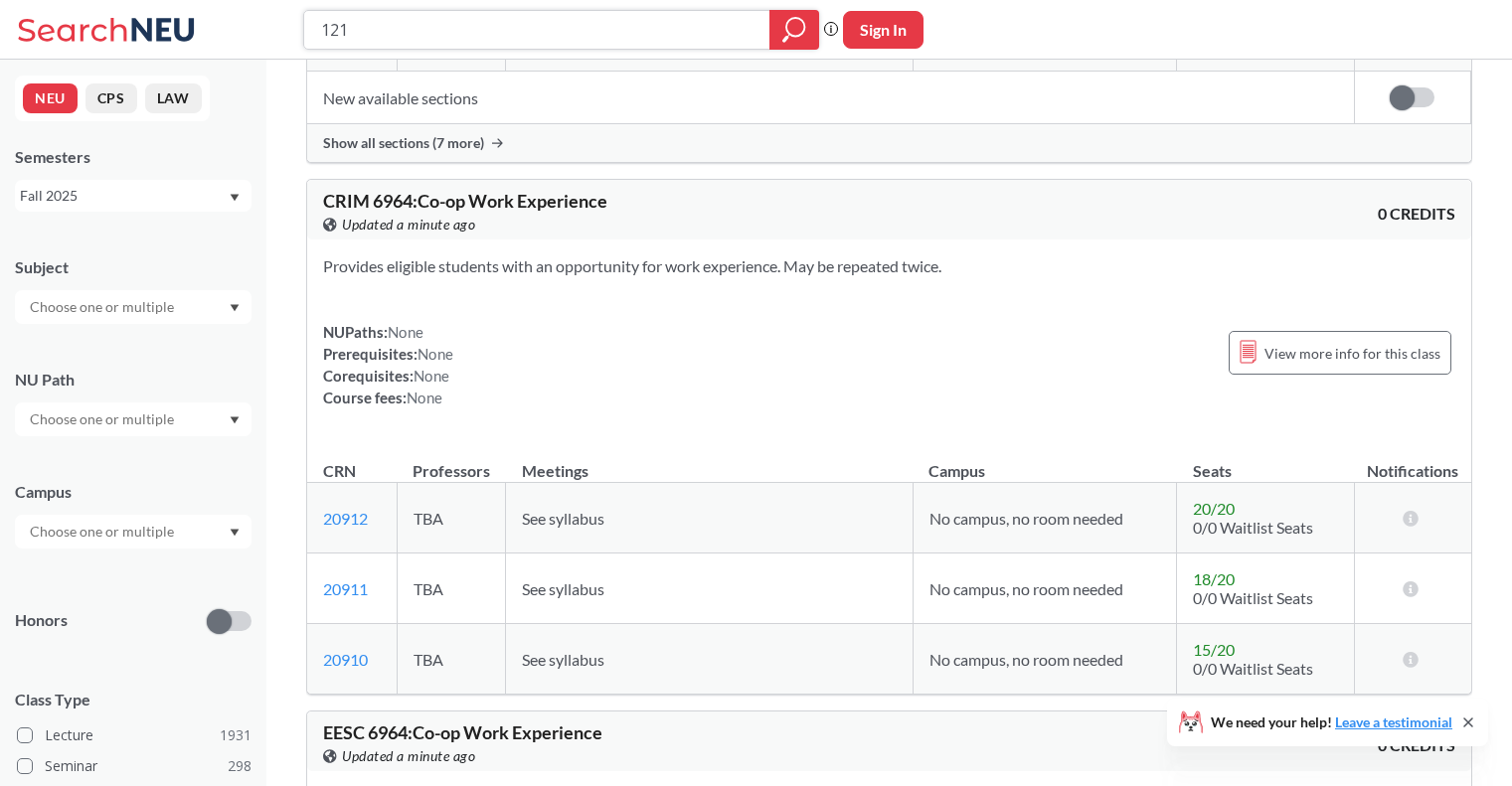 type on "1210" 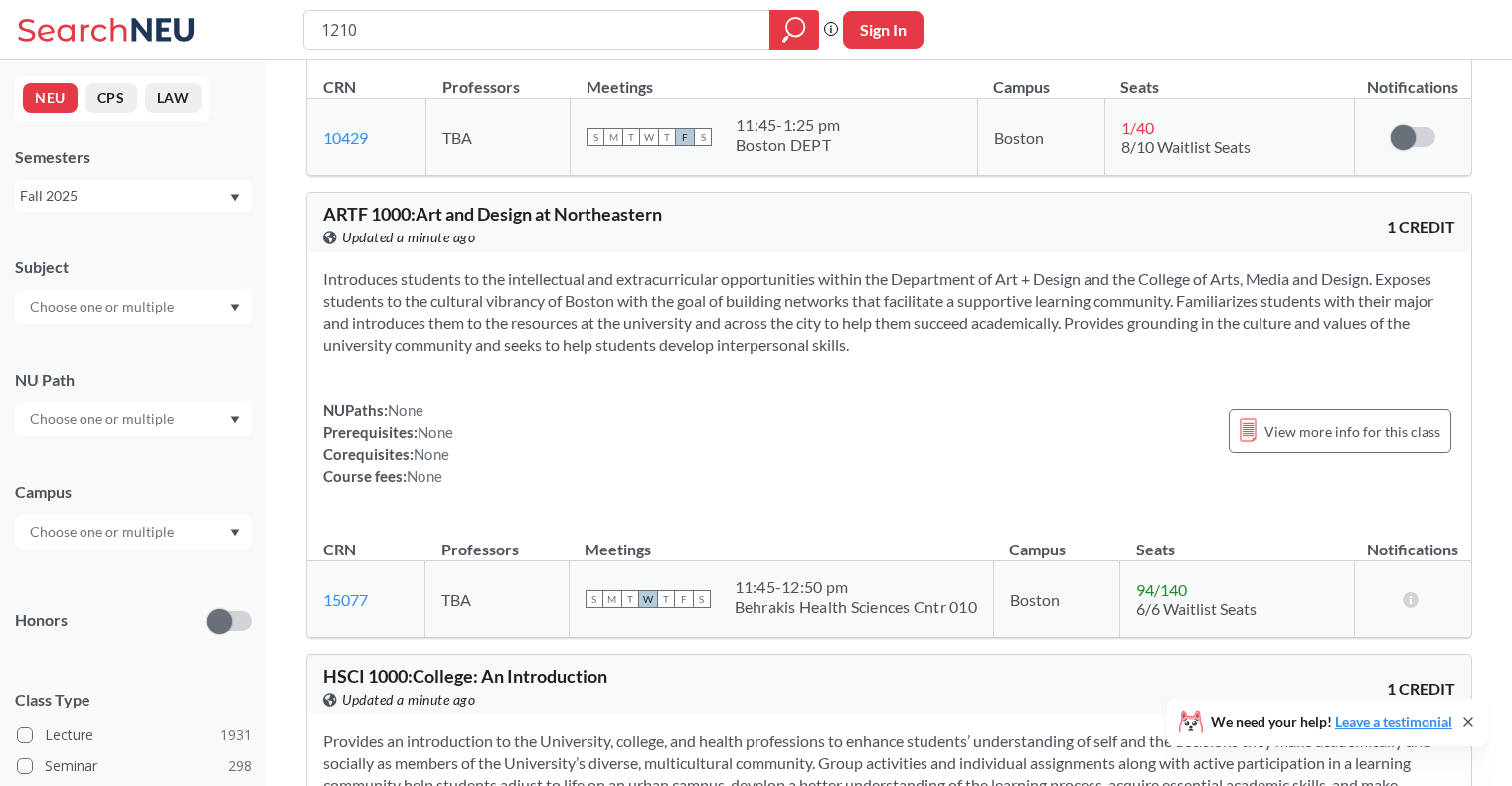 scroll, scrollTop: 13314, scrollLeft: 0, axis: vertical 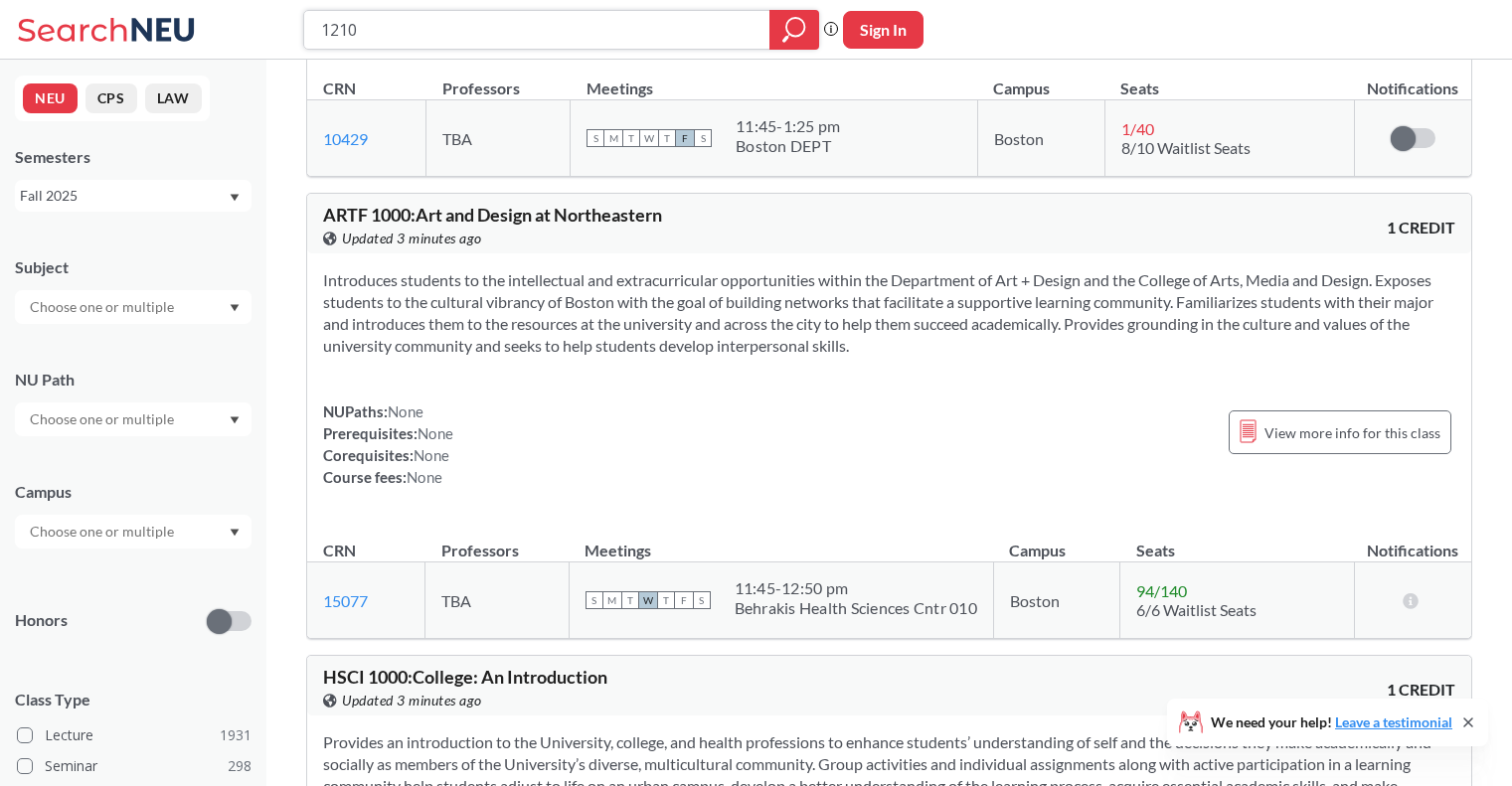 click on "1210" at bounding box center [537, 30] 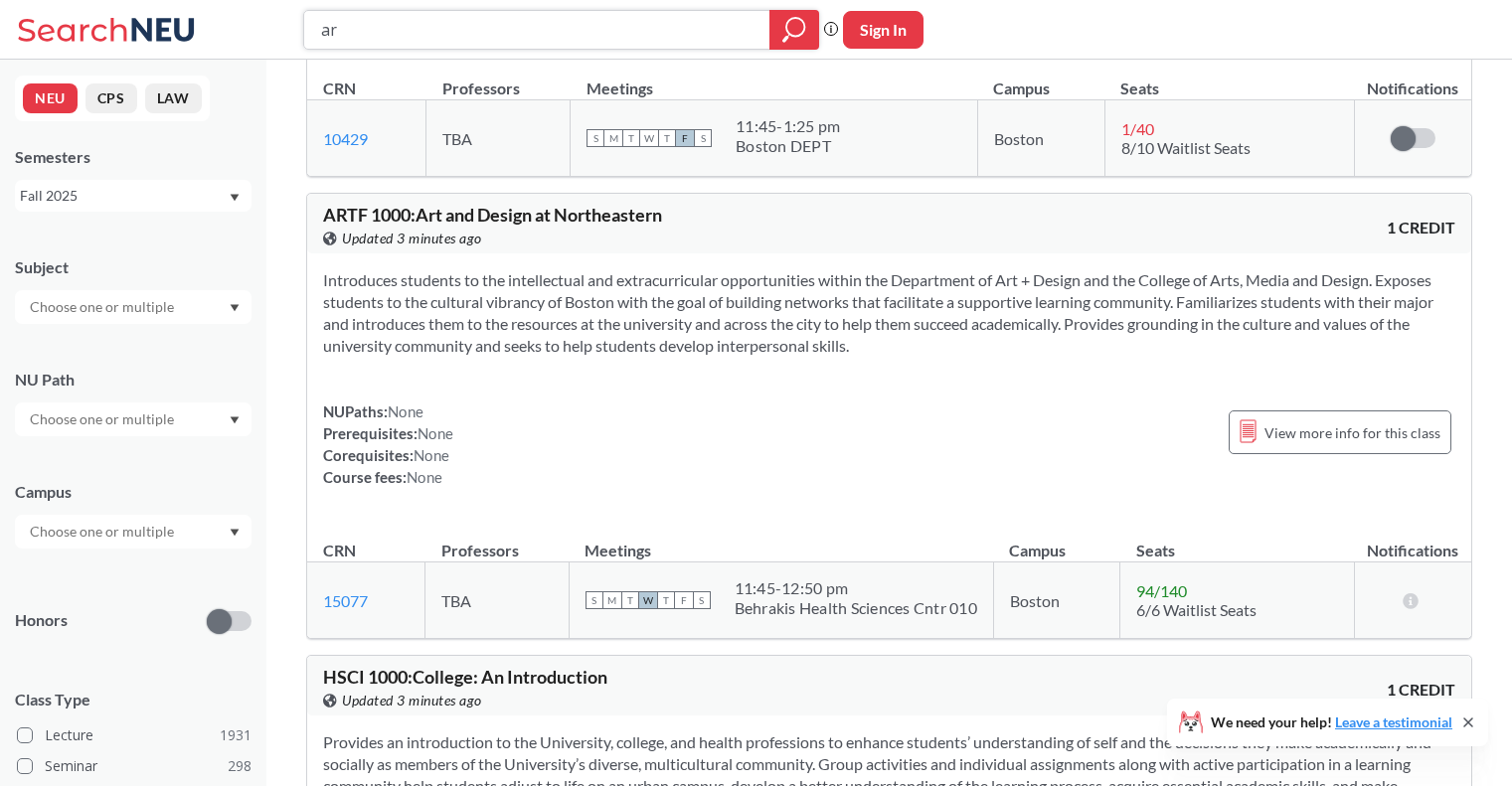type on "ar" 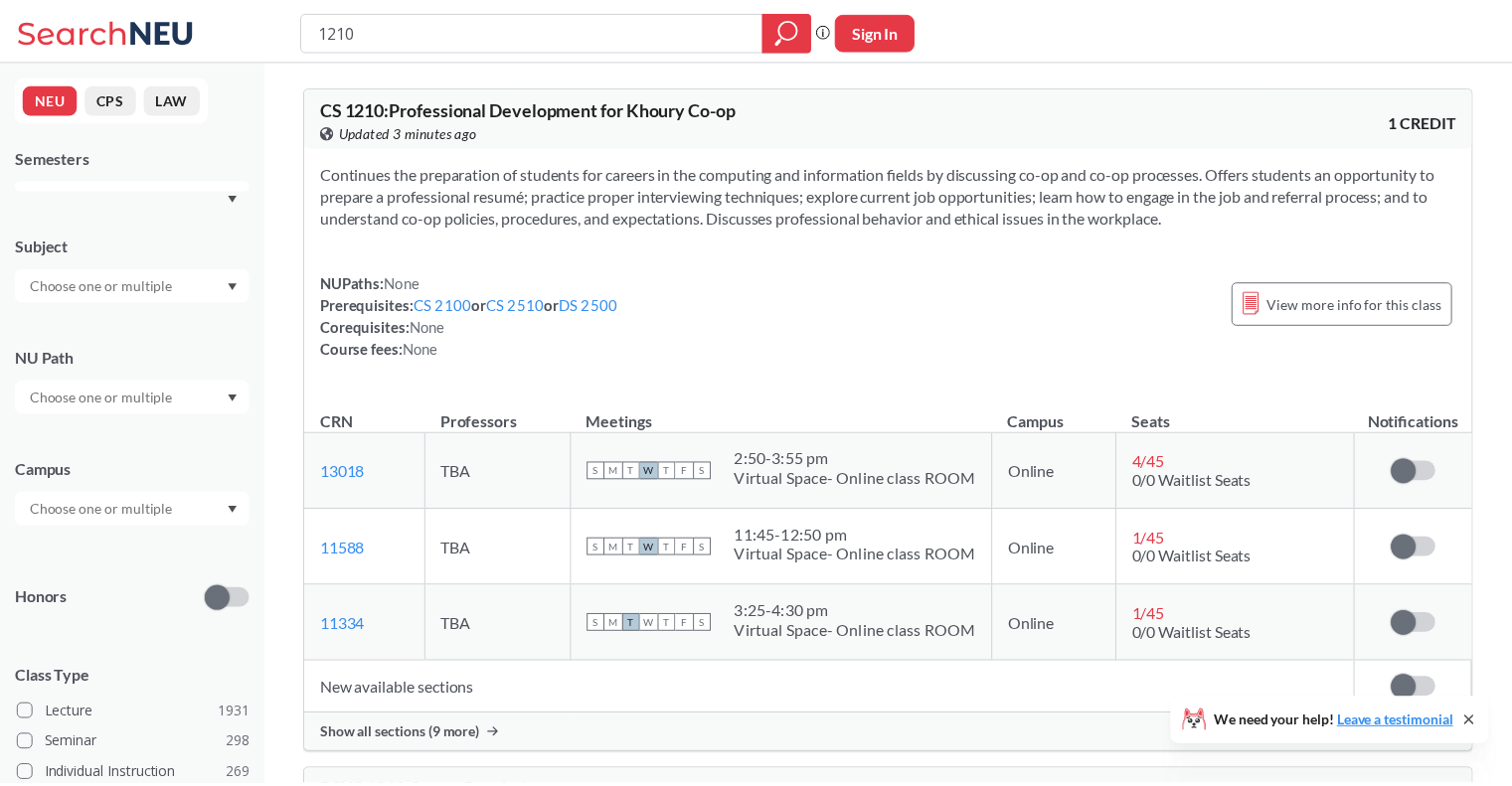 scroll, scrollTop: 0, scrollLeft: 0, axis: both 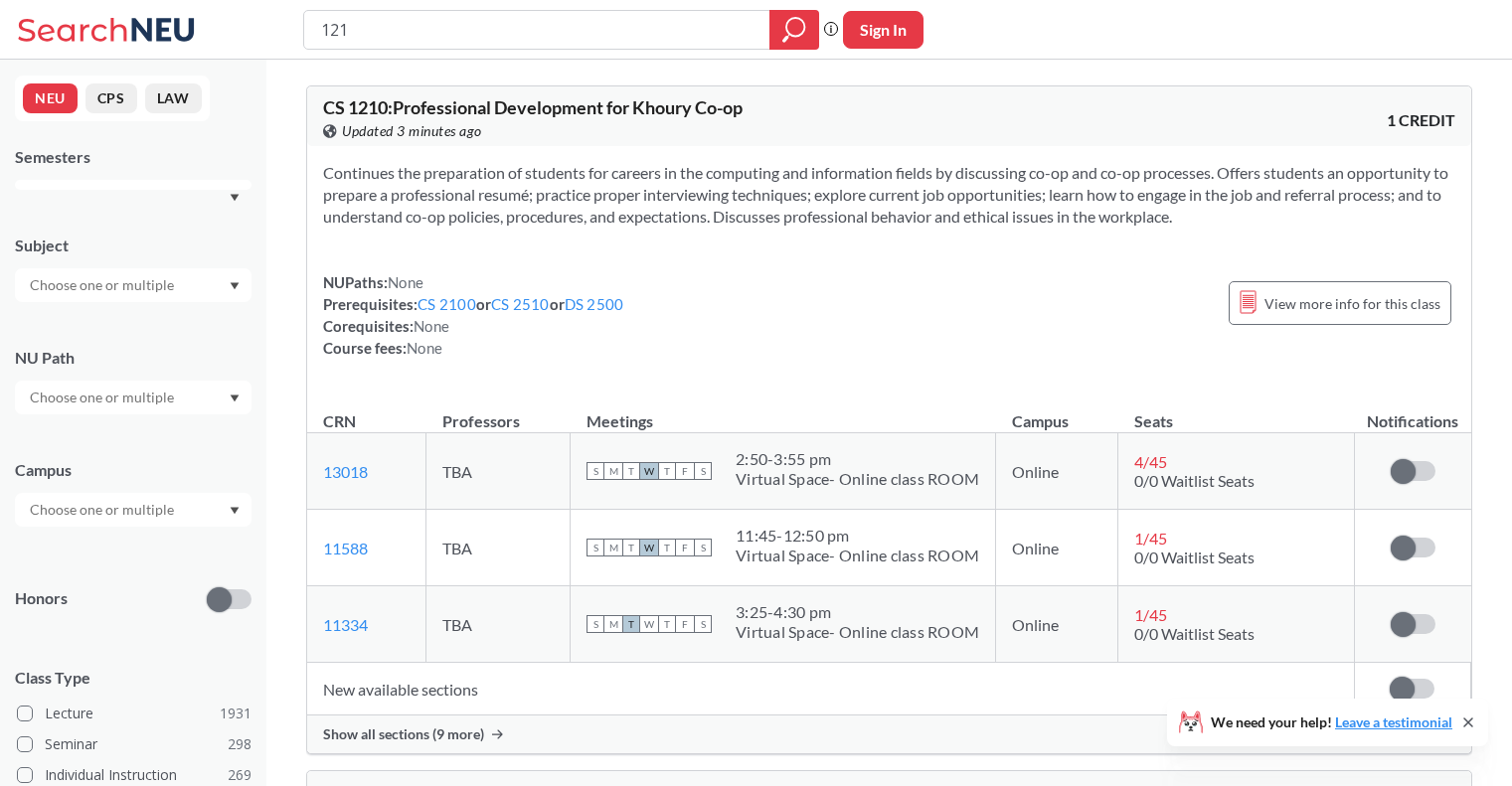 type on "121" 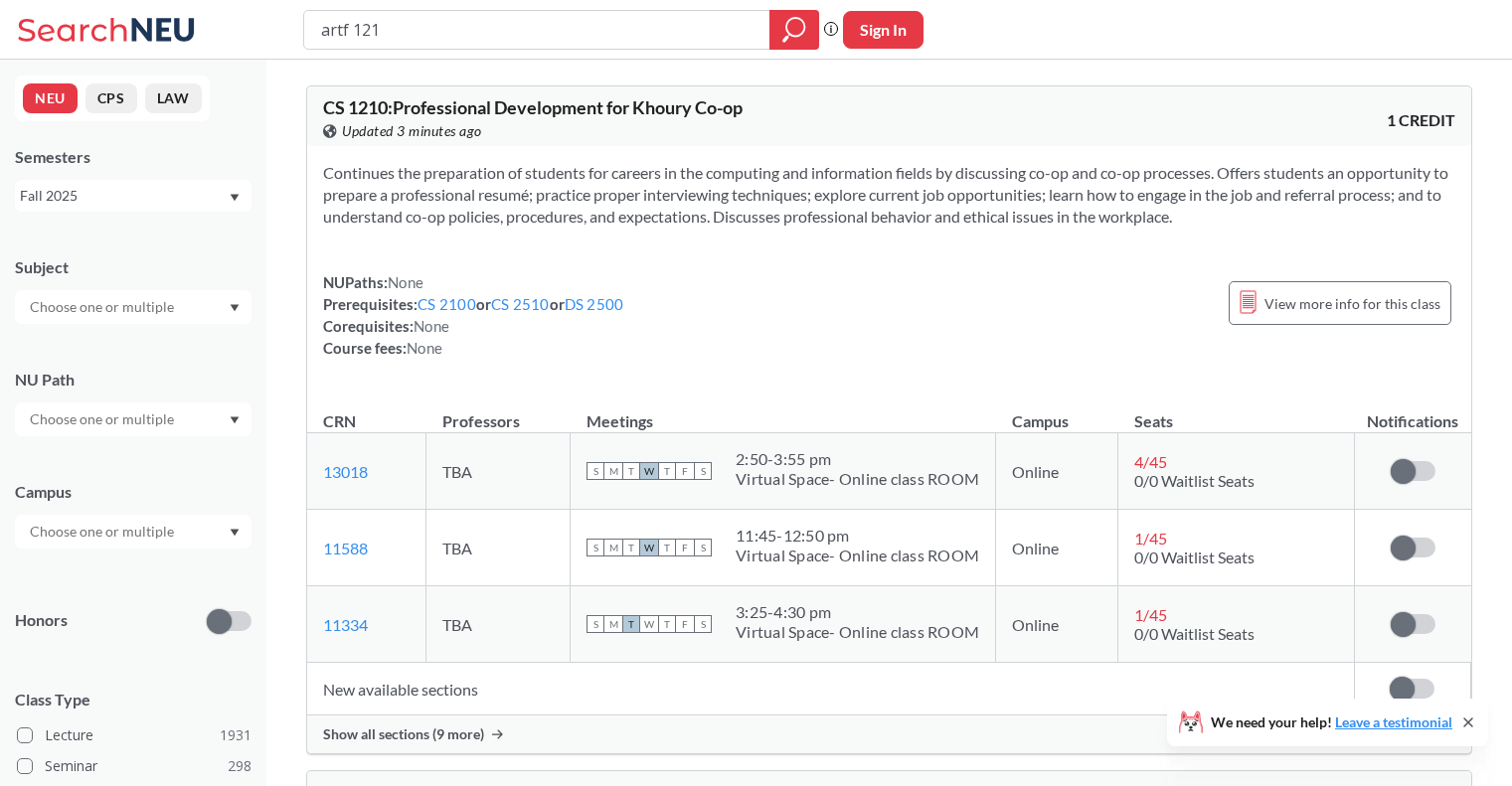 type on "artf 1210" 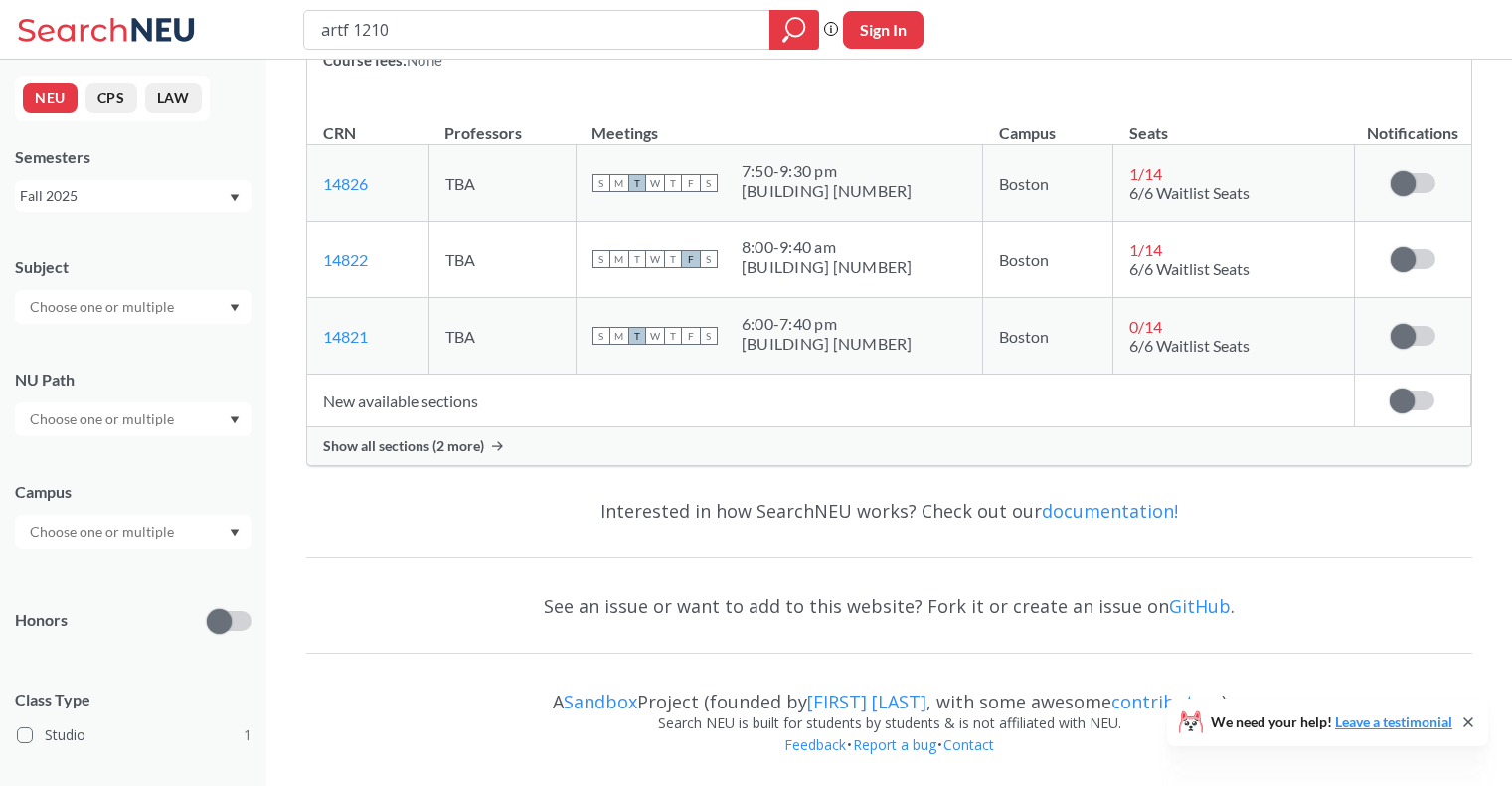 scroll, scrollTop: 0, scrollLeft: 0, axis: both 